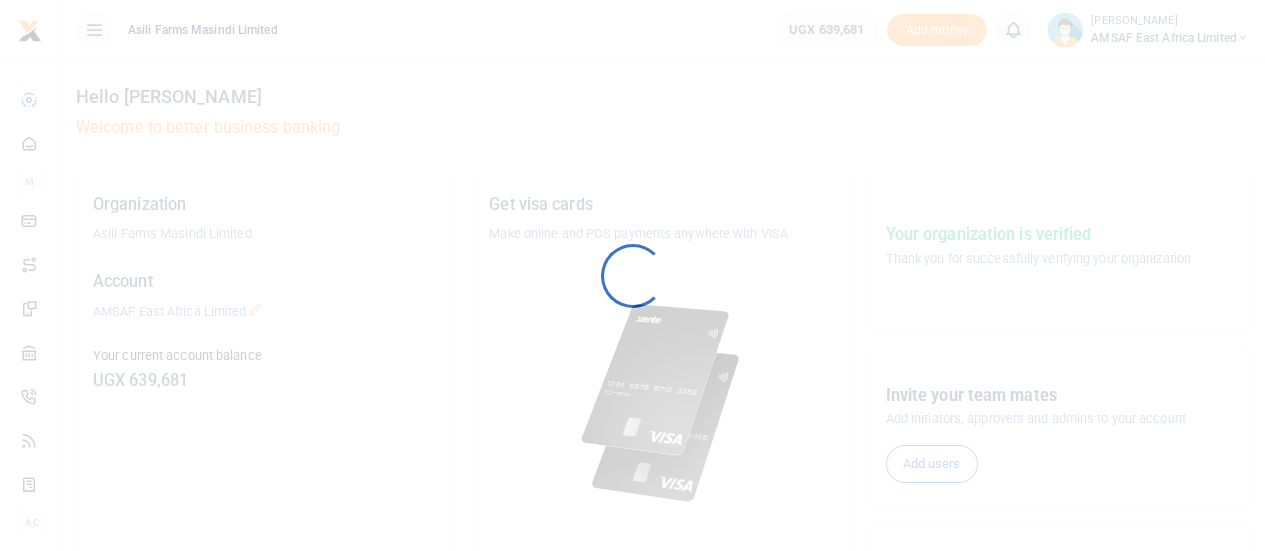 scroll, scrollTop: 0, scrollLeft: 0, axis: both 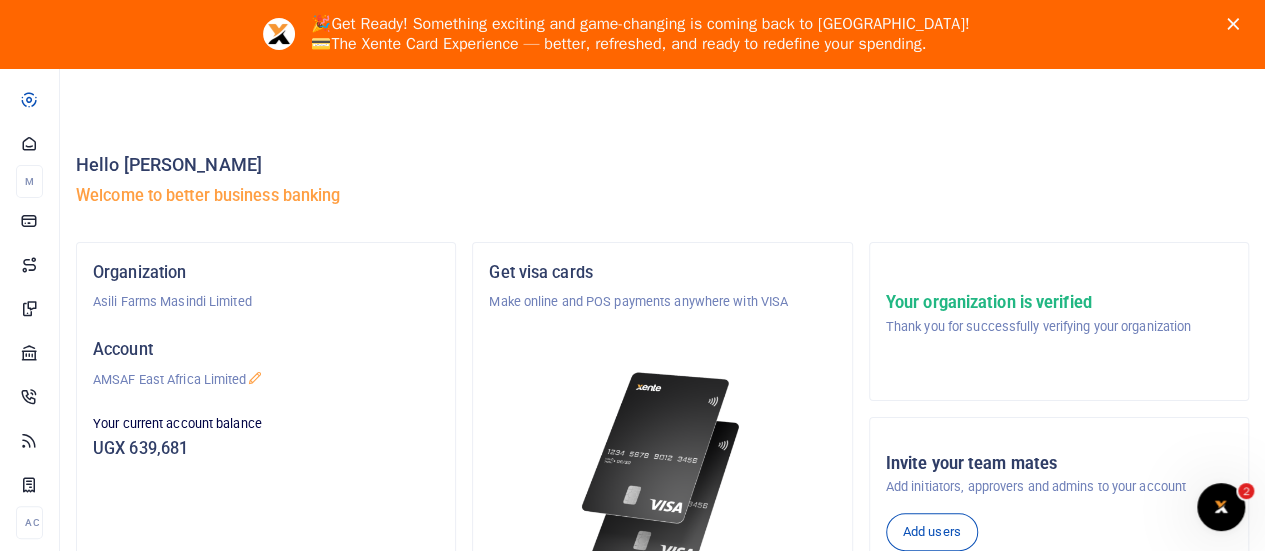 click at bounding box center (1237, 24) 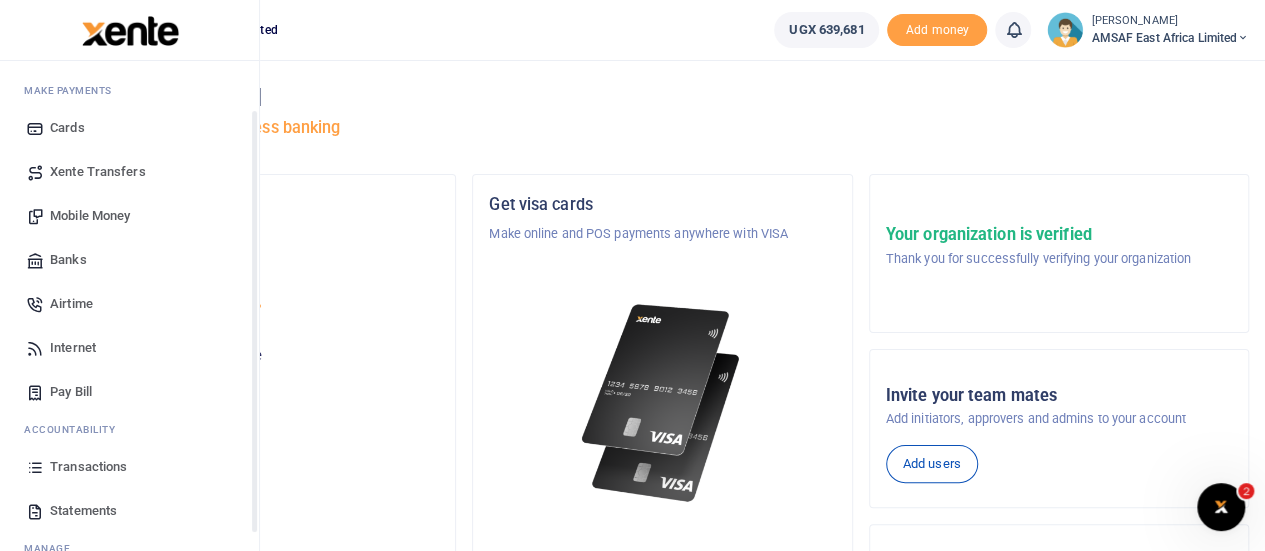 scroll, scrollTop: 62, scrollLeft: 0, axis: vertical 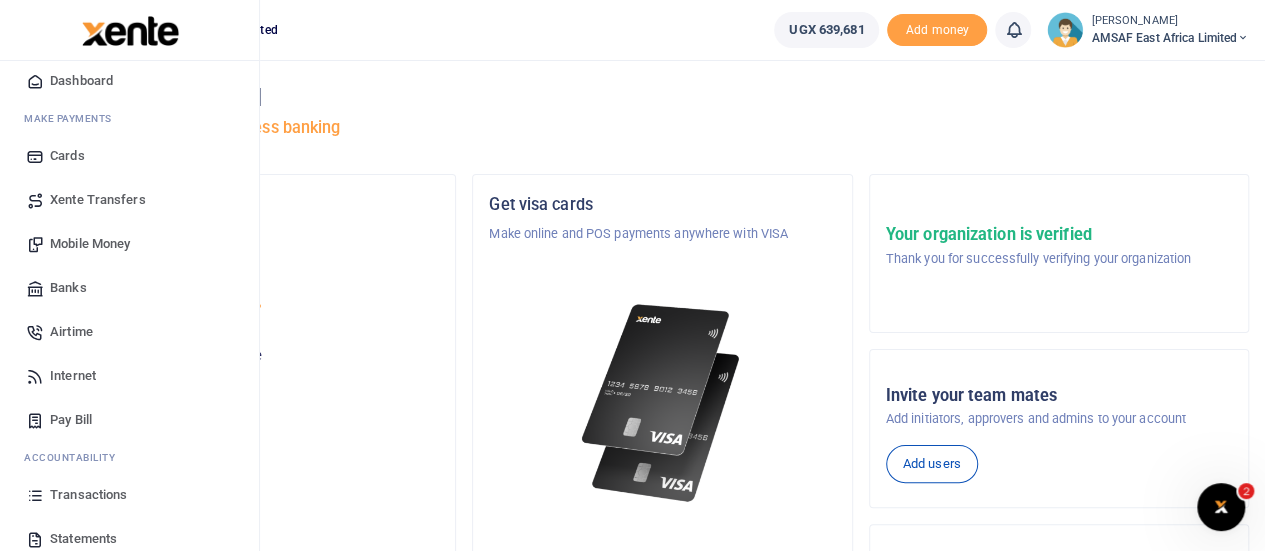 click on "Transactions" at bounding box center (88, 495) 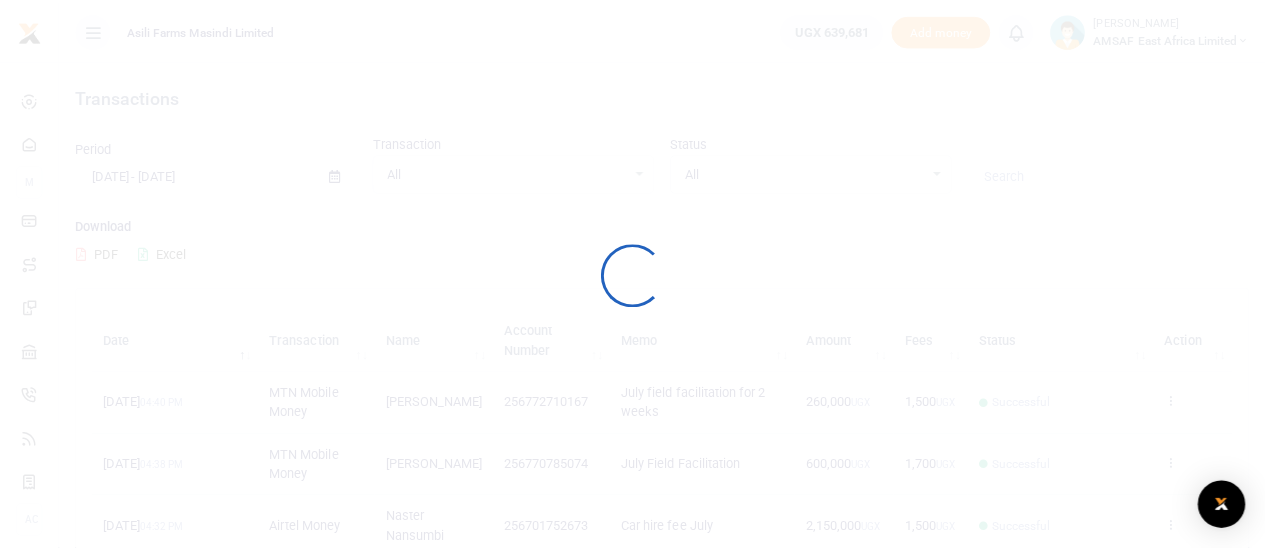 scroll, scrollTop: 0, scrollLeft: 0, axis: both 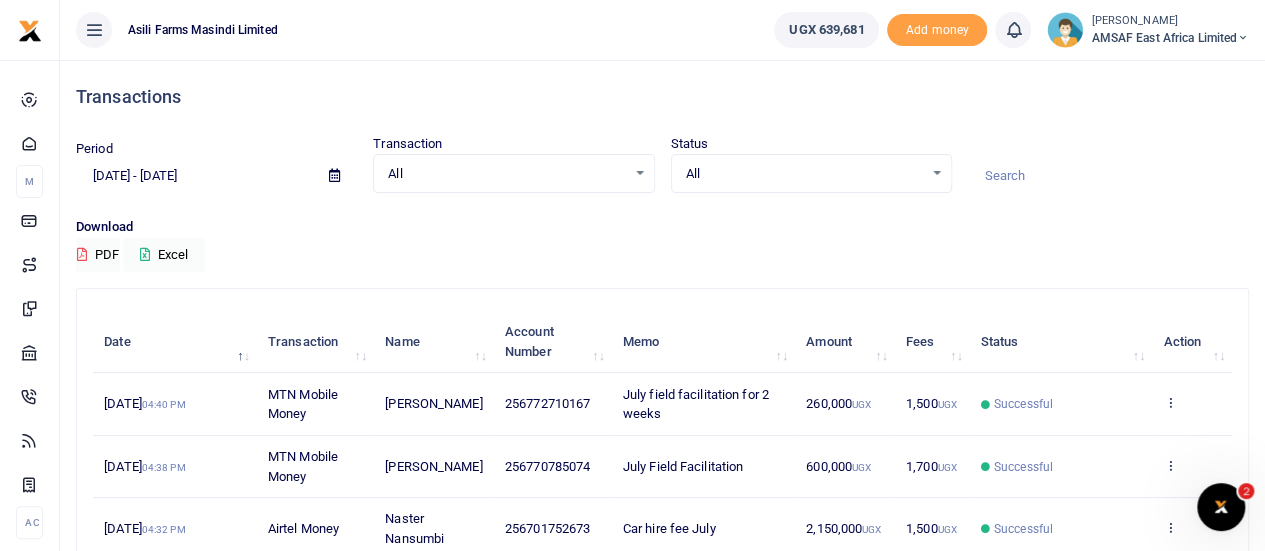 click at bounding box center (1108, 176) 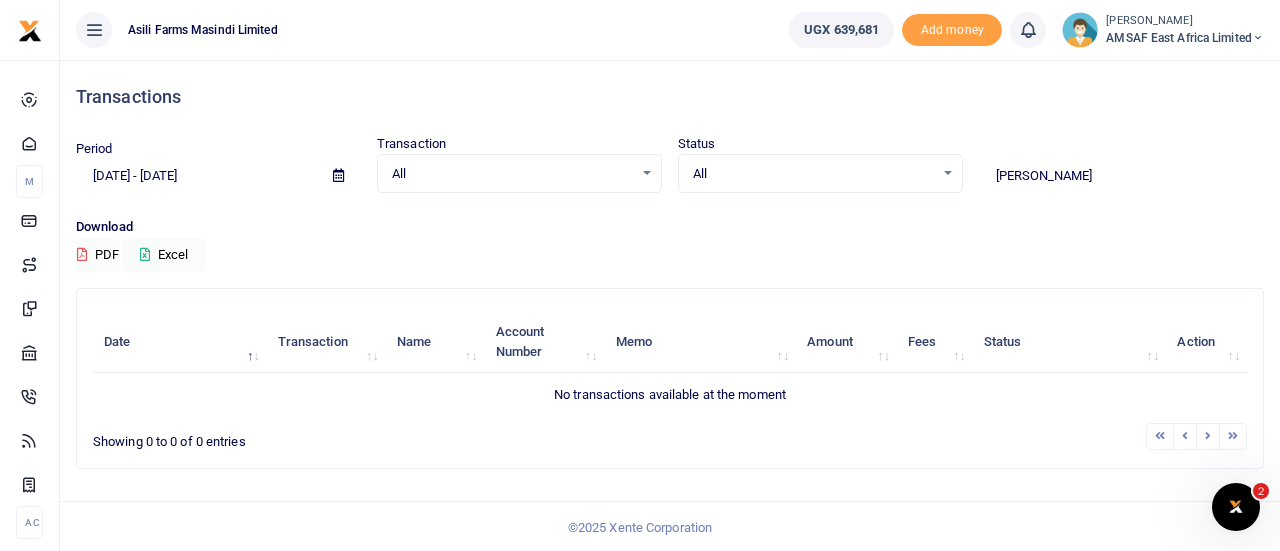 type on "PATRICK" 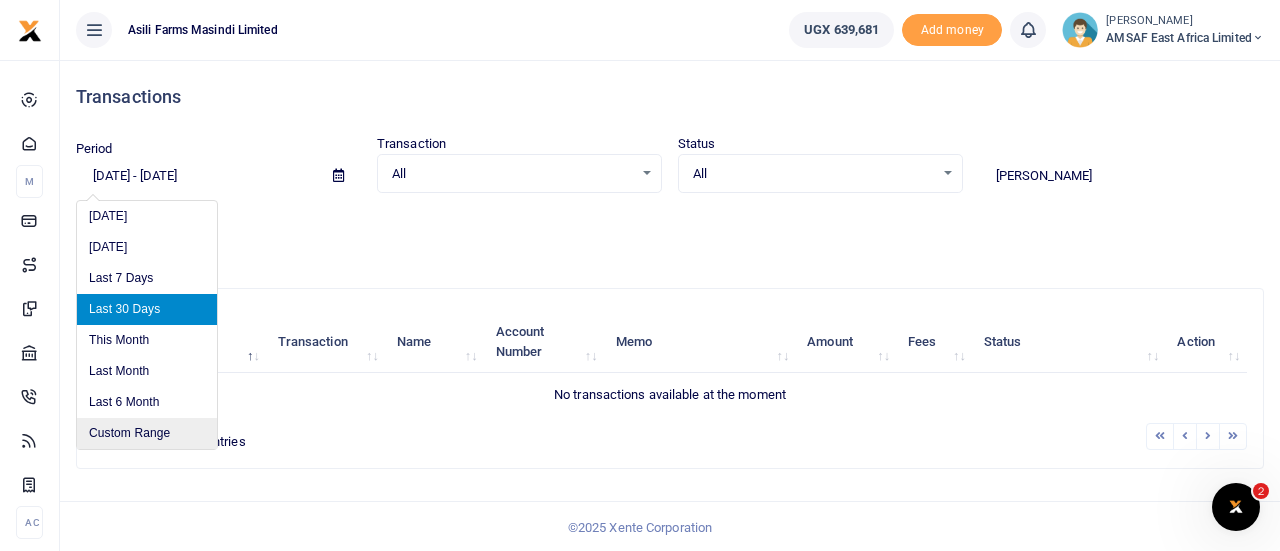 click on "Custom Range" at bounding box center (147, 433) 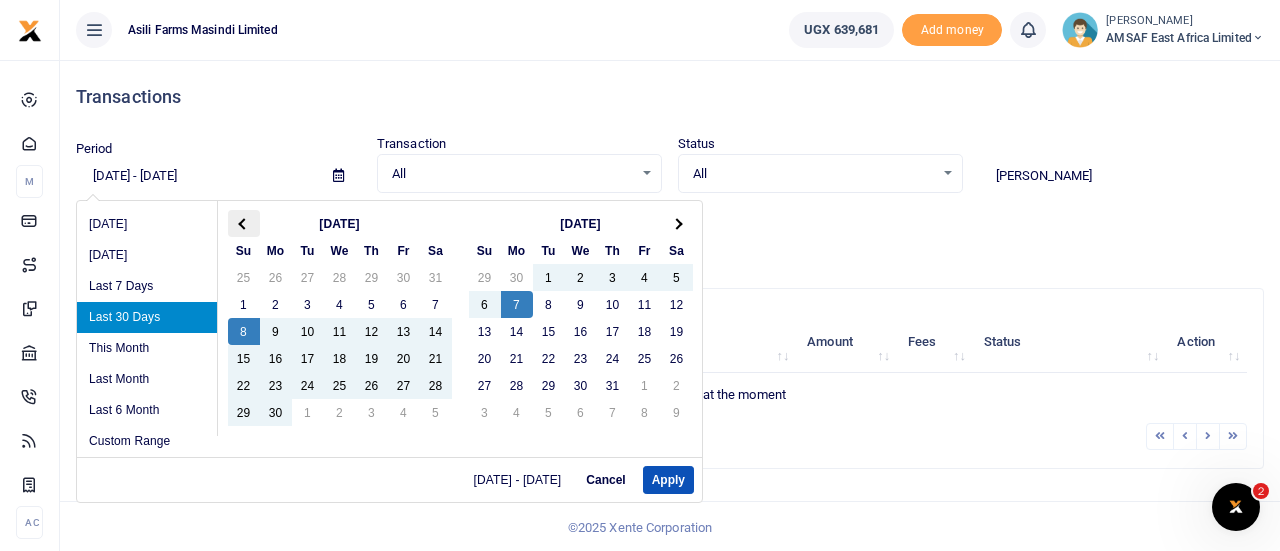 click at bounding box center [243, 223] 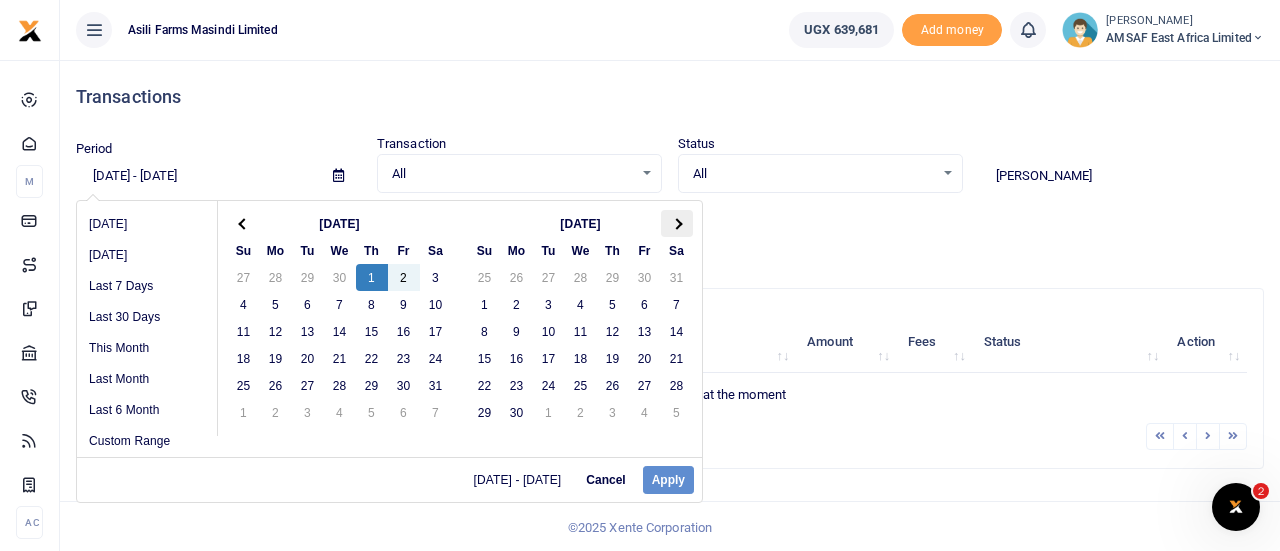 click at bounding box center [676, 223] 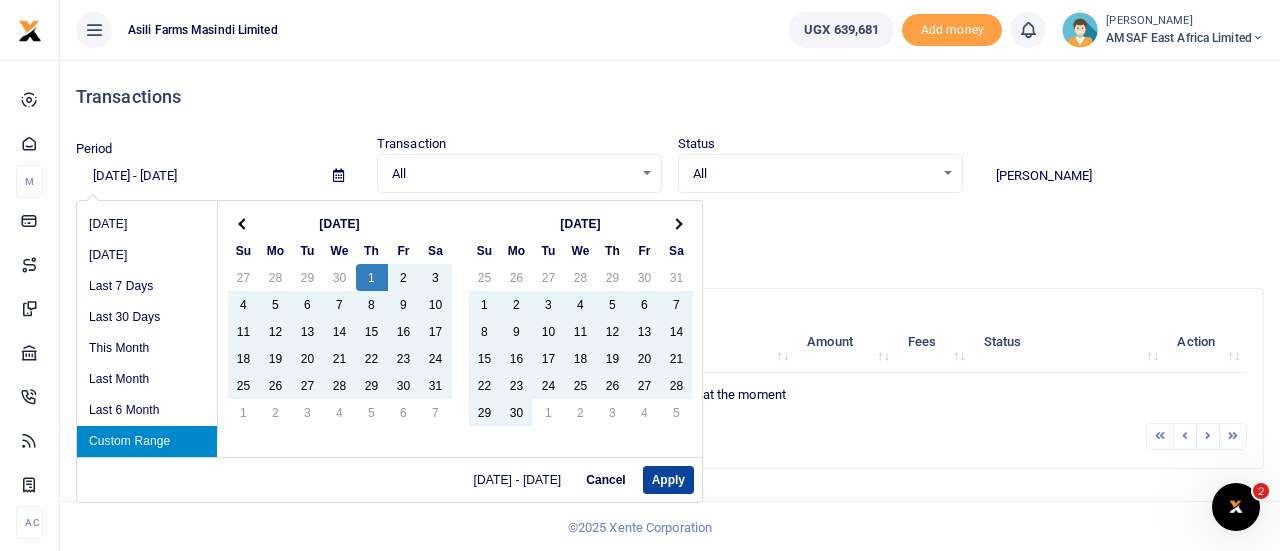 click on "Apply" at bounding box center [668, 480] 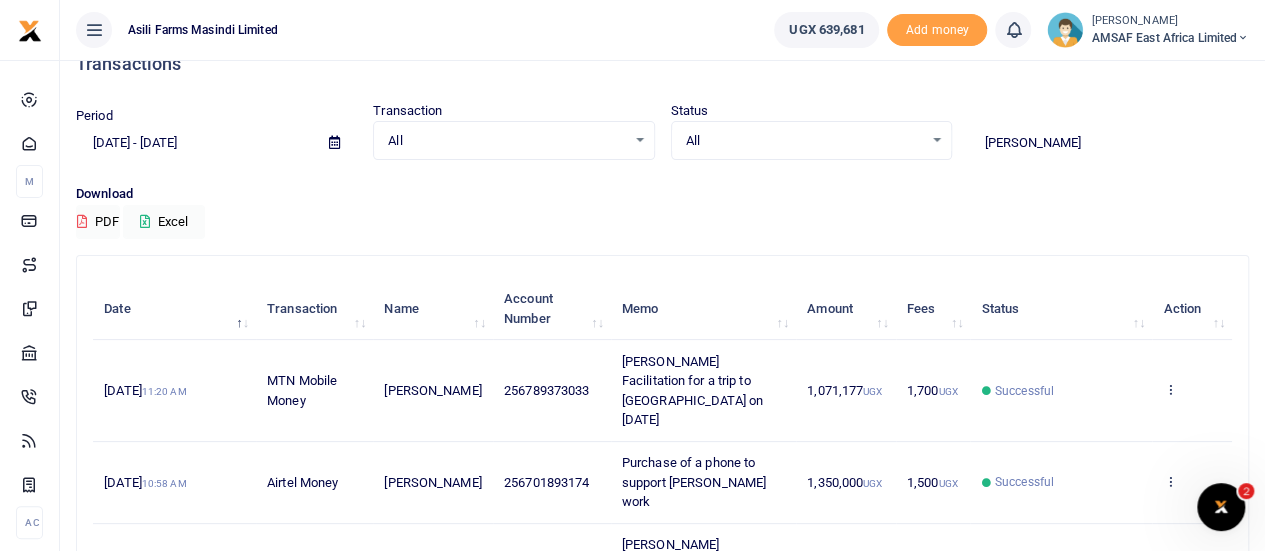 scroll, scrollTop: 2, scrollLeft: 0, axis: vertical 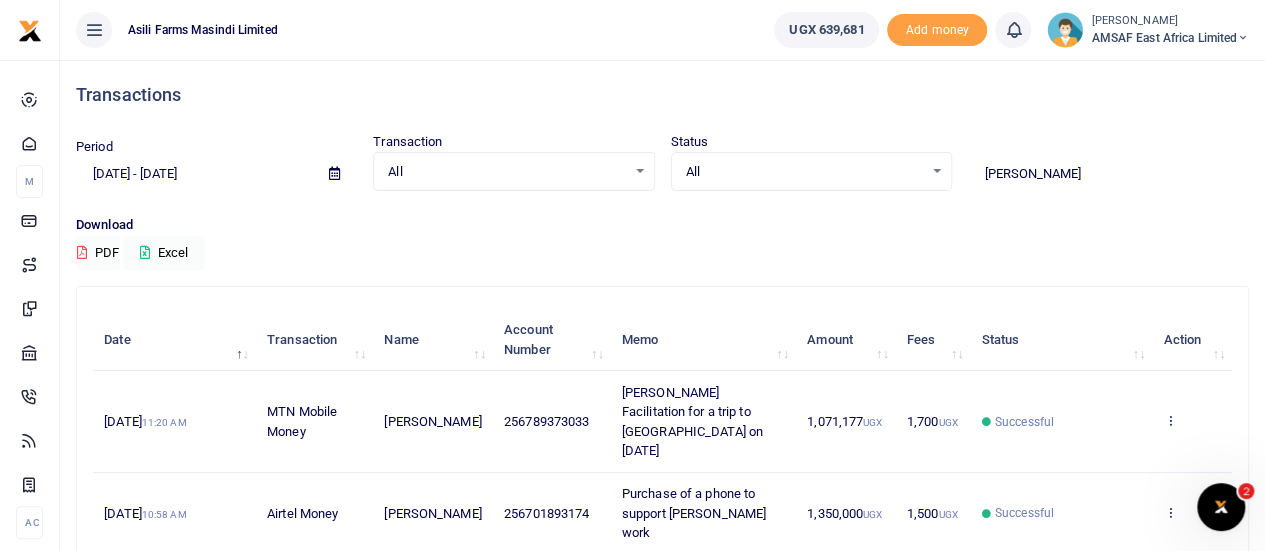 click on "PATRICK" at bounding box center (1108, 174) 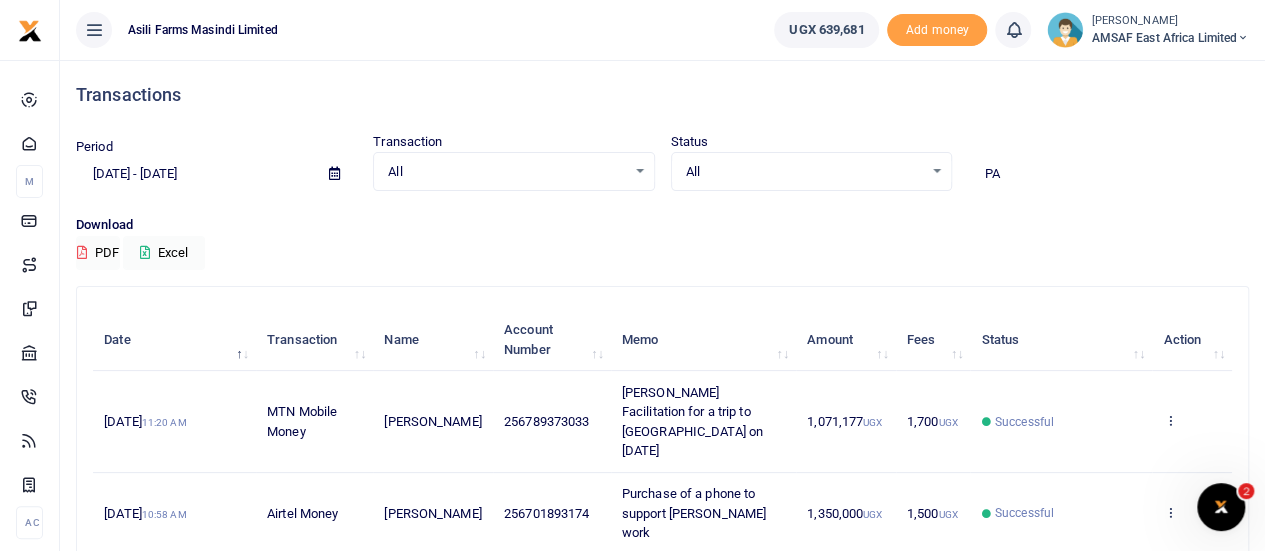 type on "P" 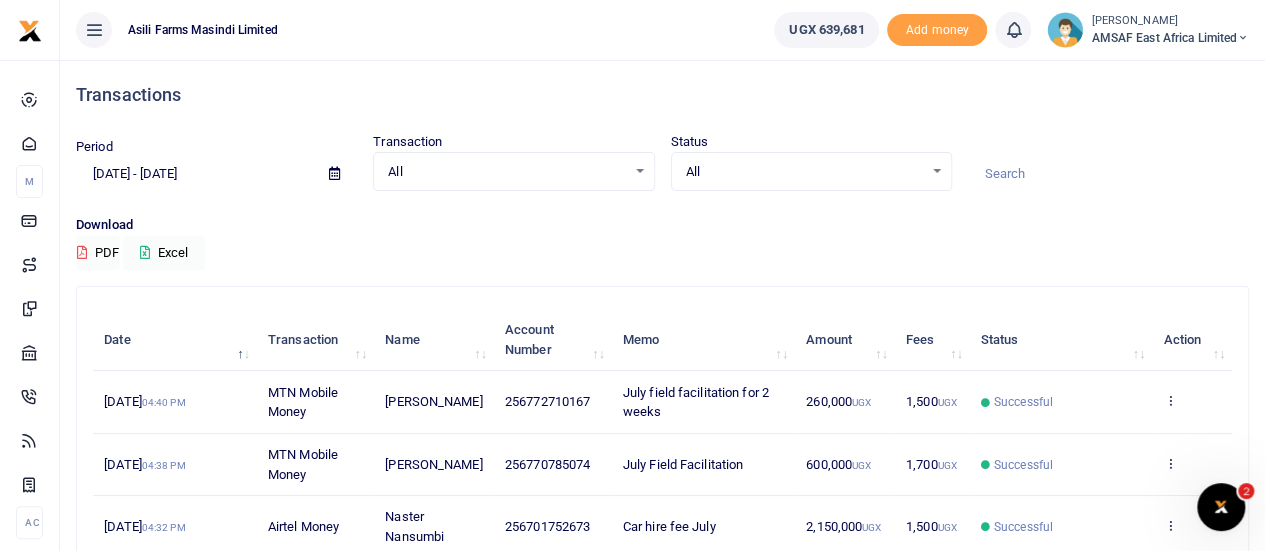 type 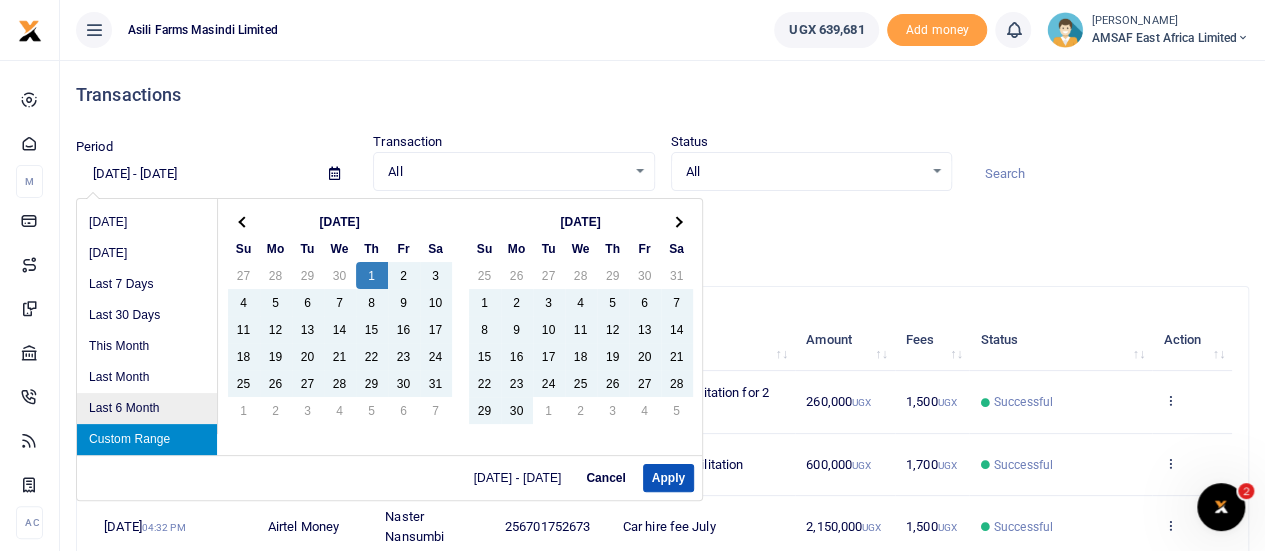 click on "Last 6 Month" at bounding box center (147, 408) 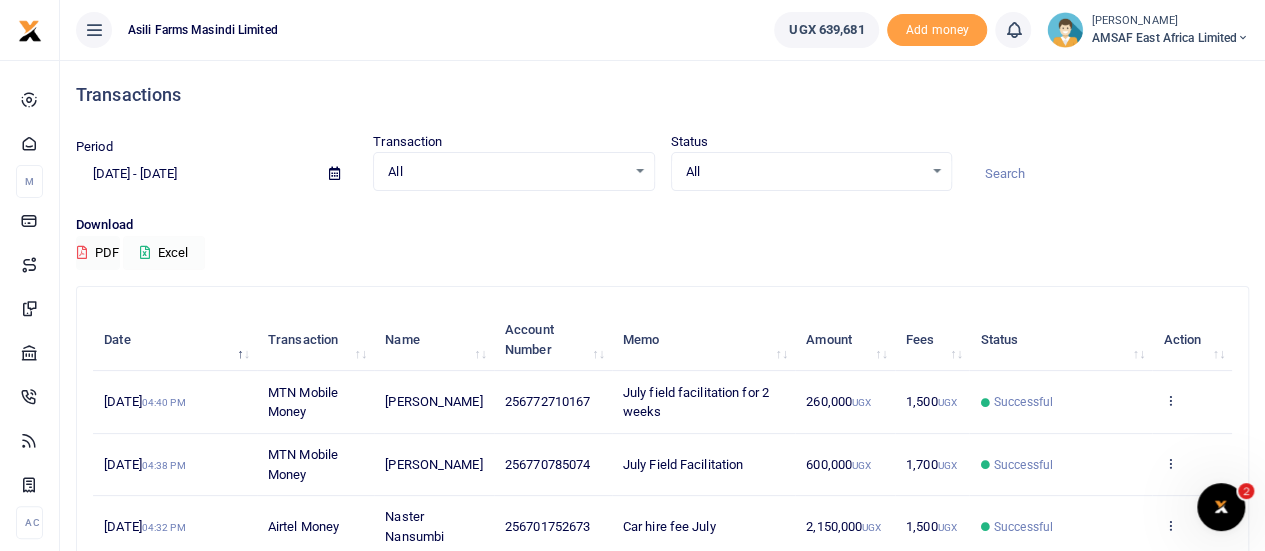 click on "Excel" at bounding box center (164, 253) 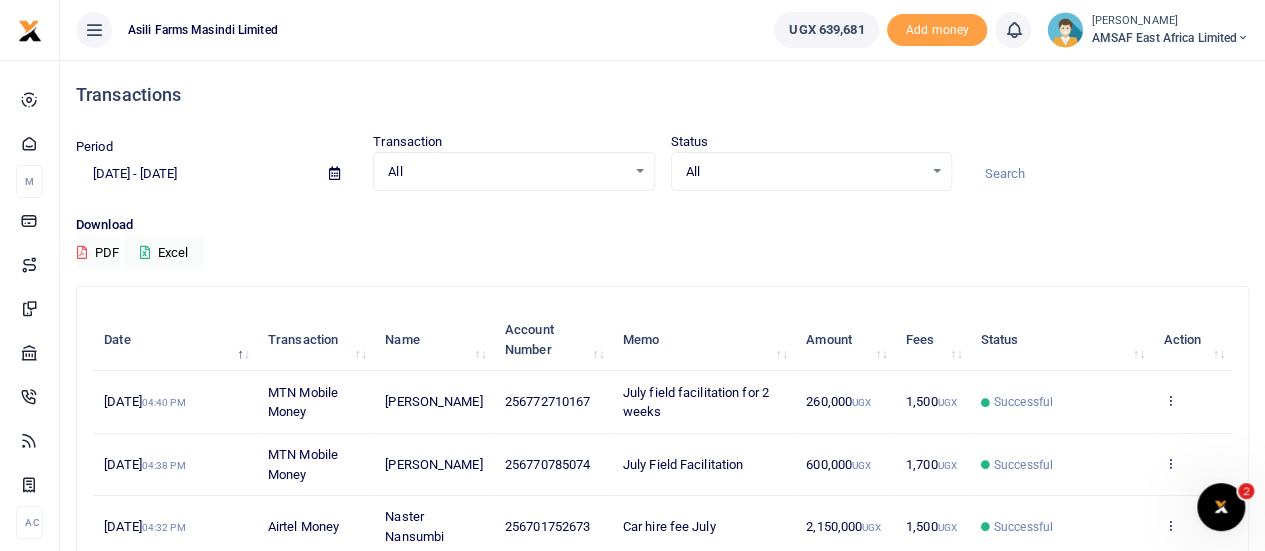 click at bounding box center (334, 173) 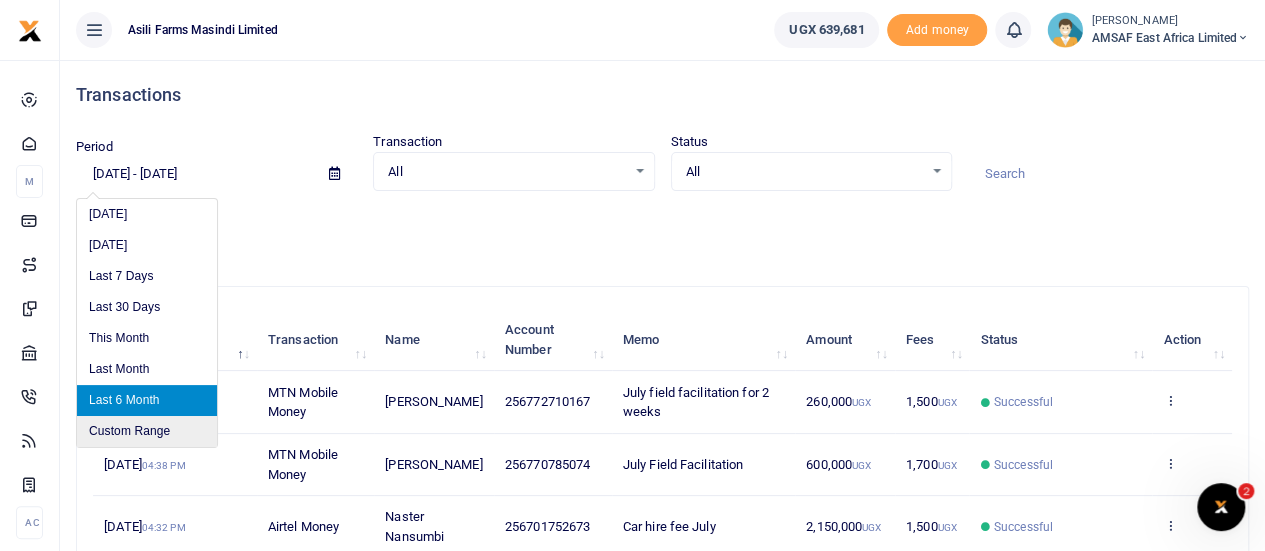 click on "Custom Range" at bounding box center [147, 431] 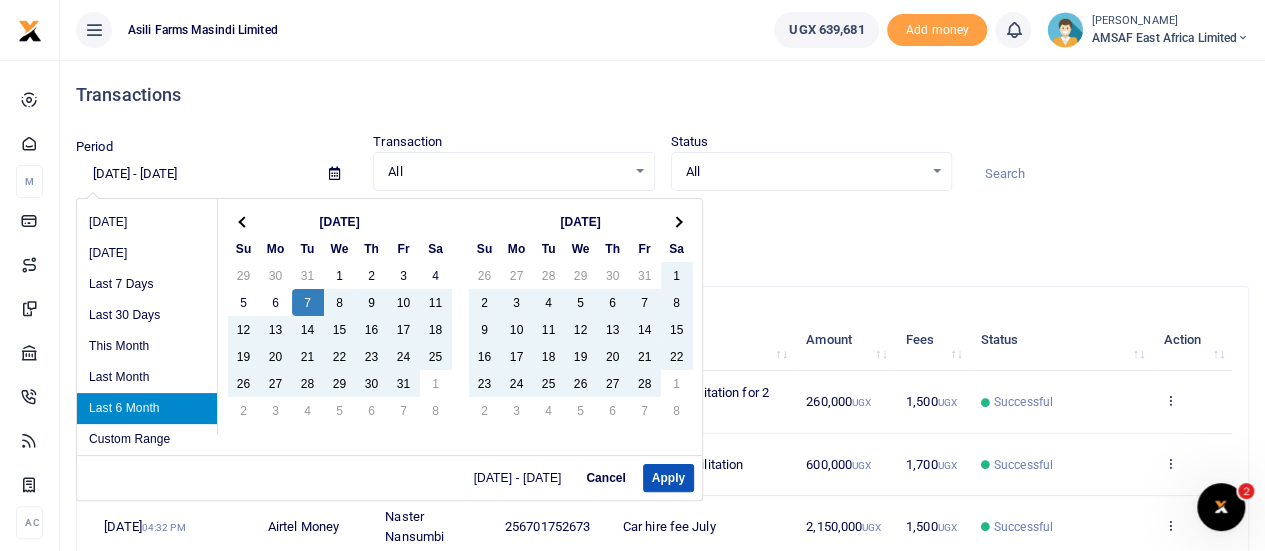 click on "Download" at bounding box center (662, 225) 